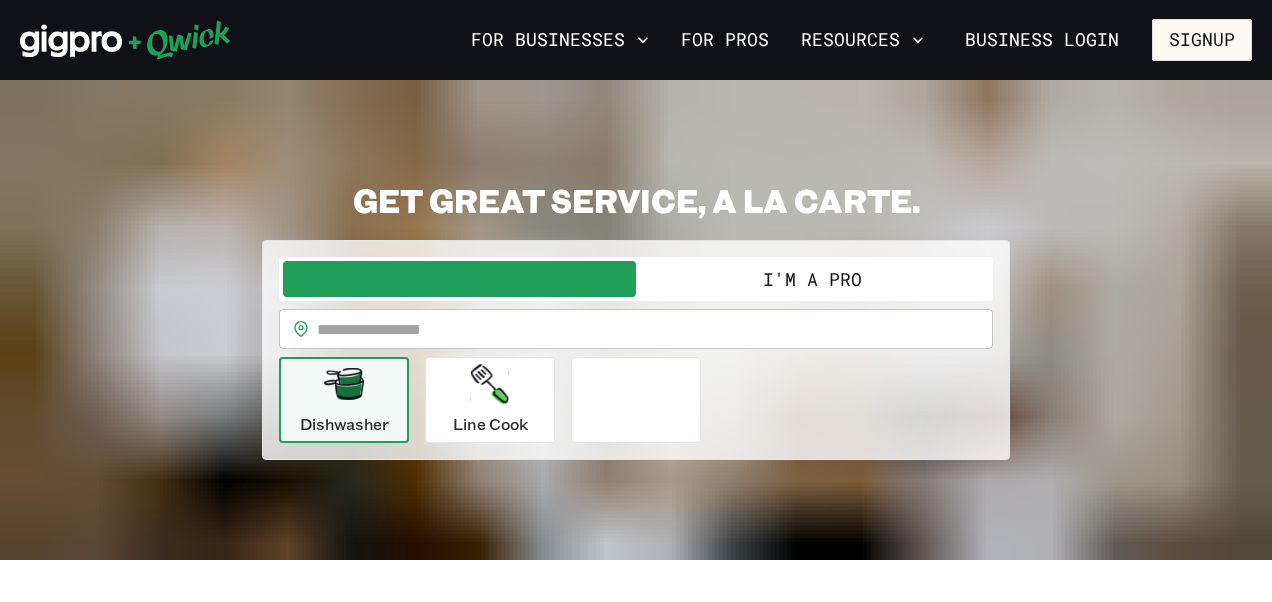scroll, scrollTop: 0, scrollLeft: 0, axis: both 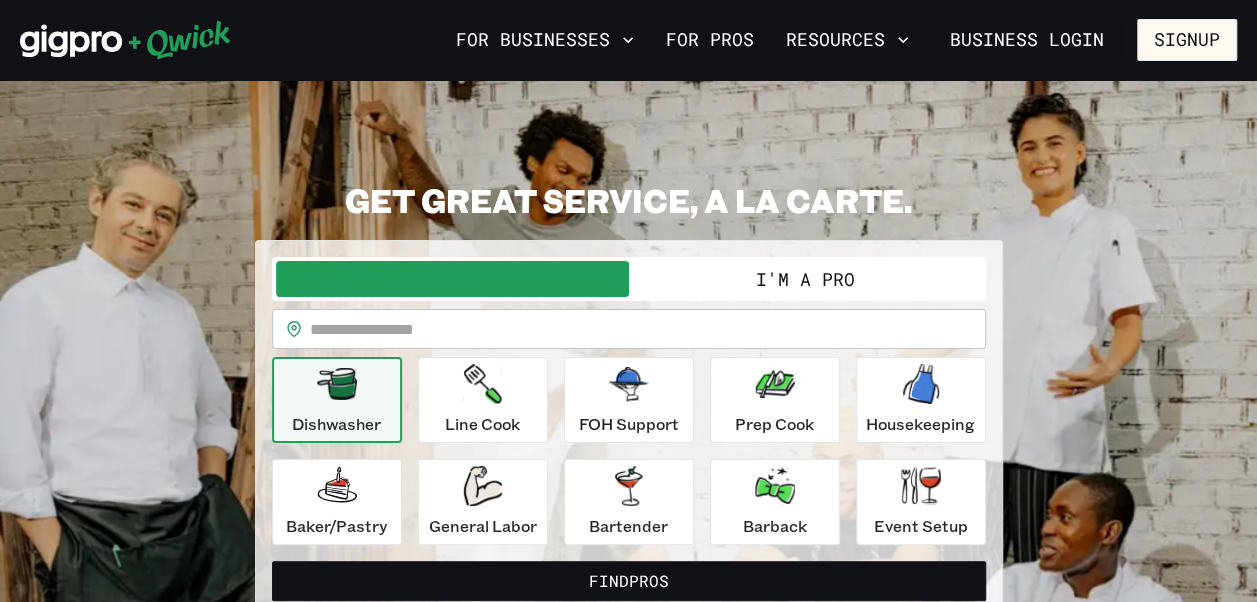 click on "I'm a Pro" at bounding box center [805, 279] 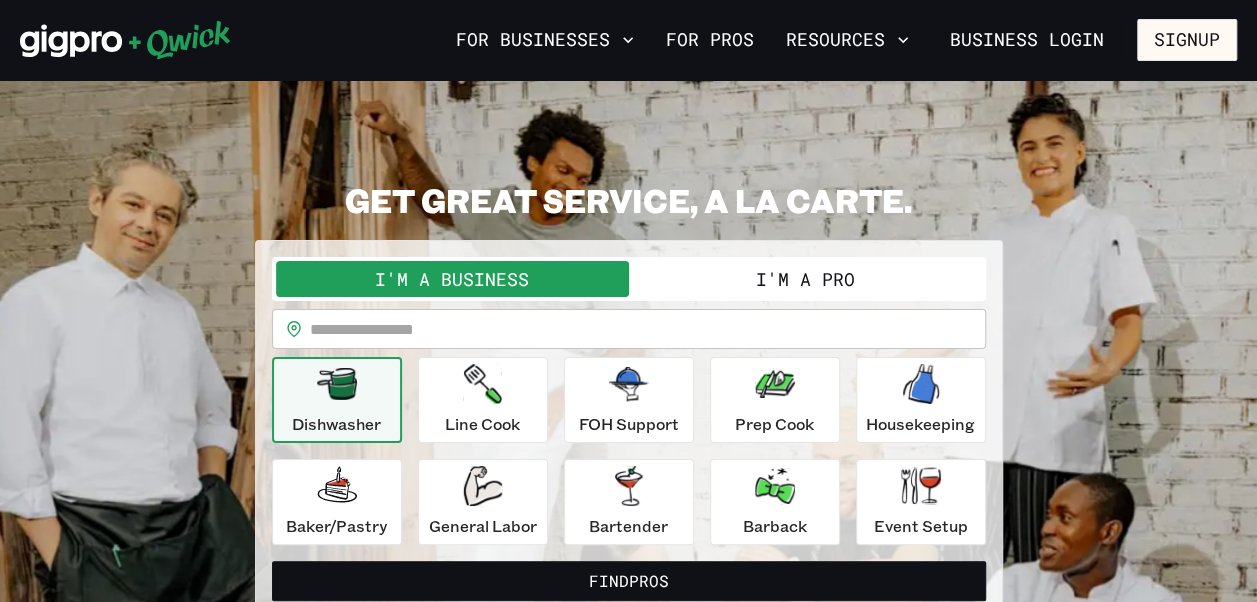 click on "I'm a Pro" at bounding box center [805, 279] 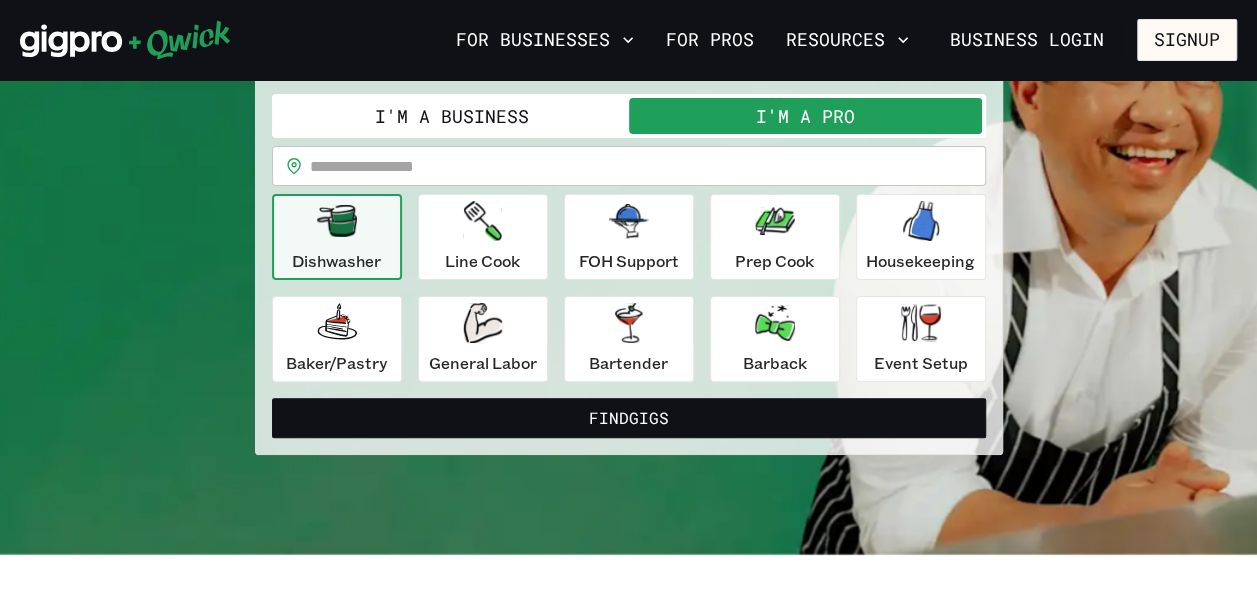 scroll, scrollTop: 156, scrollLeft: 0, axis: vertical 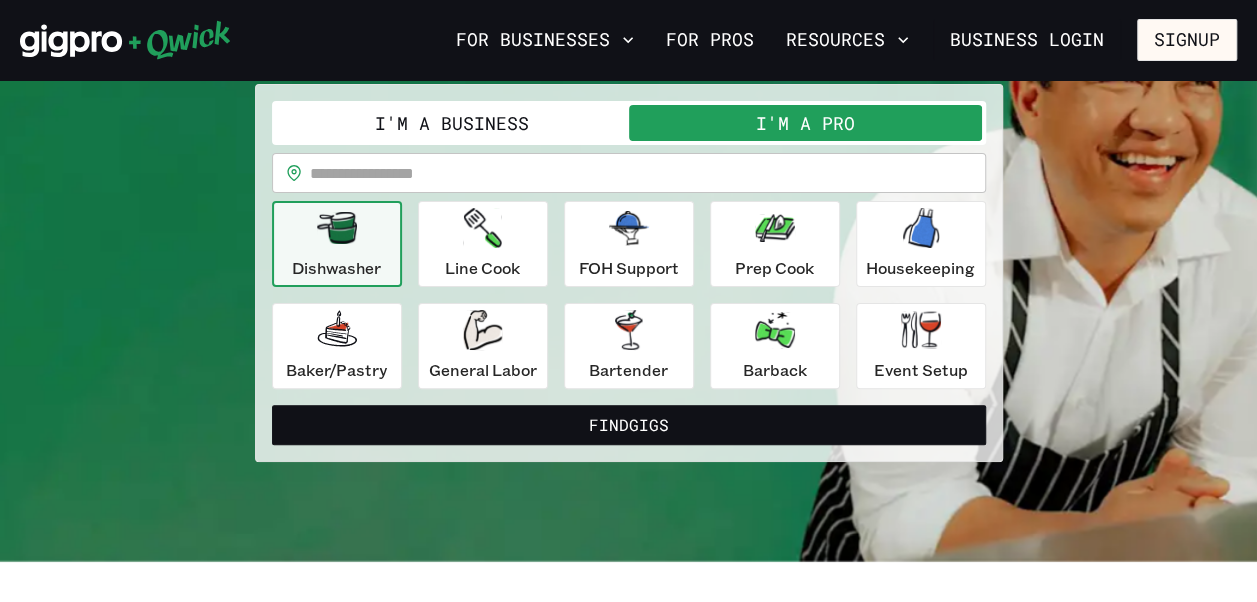 click at bounding box center [648, 173] 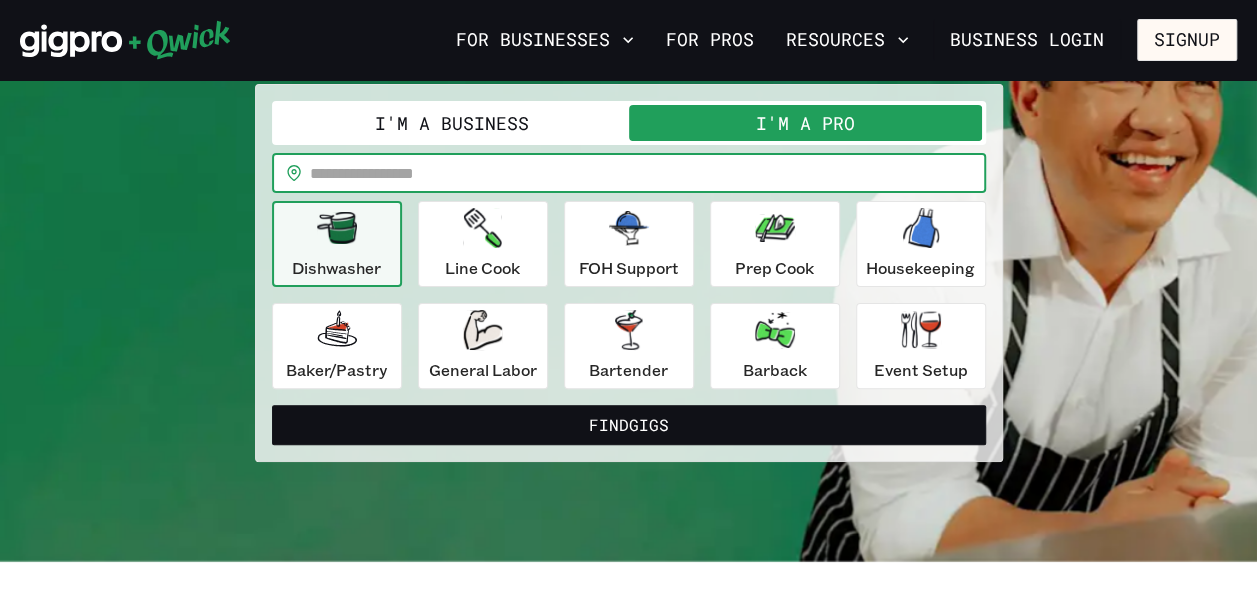 type on "*****" 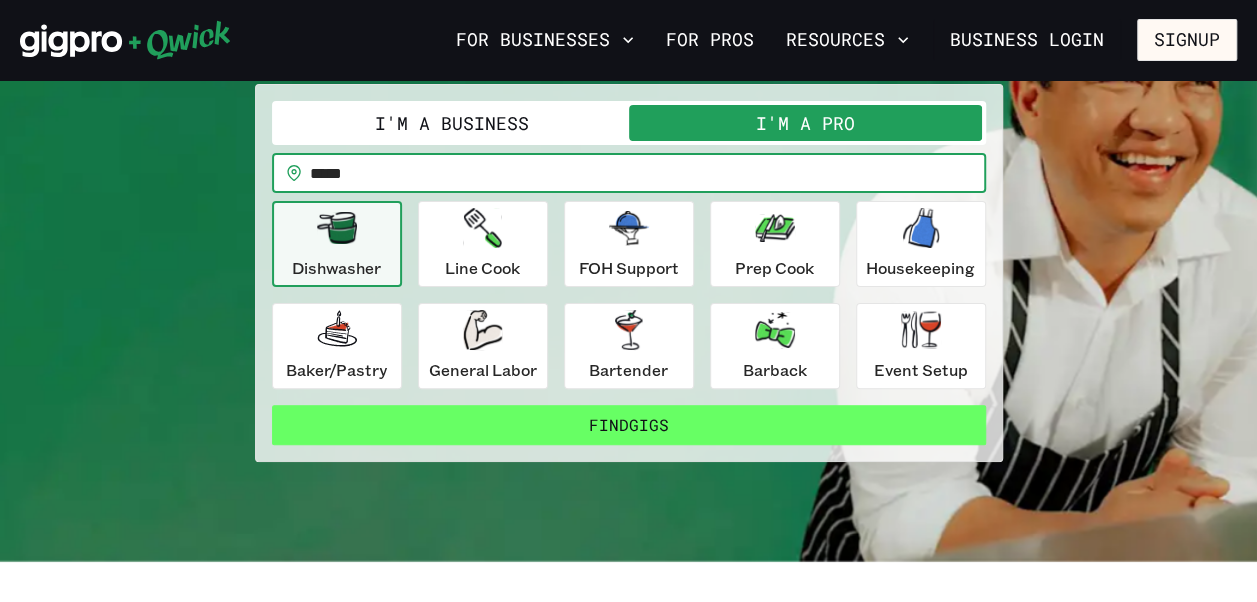 click on "Find  Gigs" at bounding box center (629, 425) 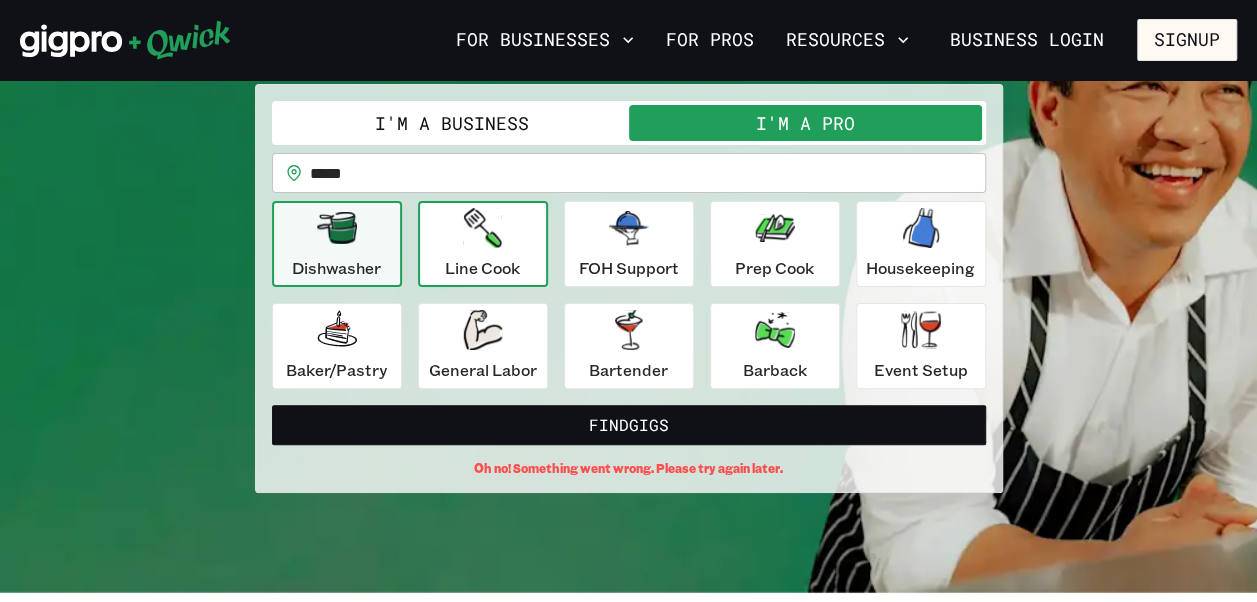 click on "Line Cook" at bounding box center (482, 244) 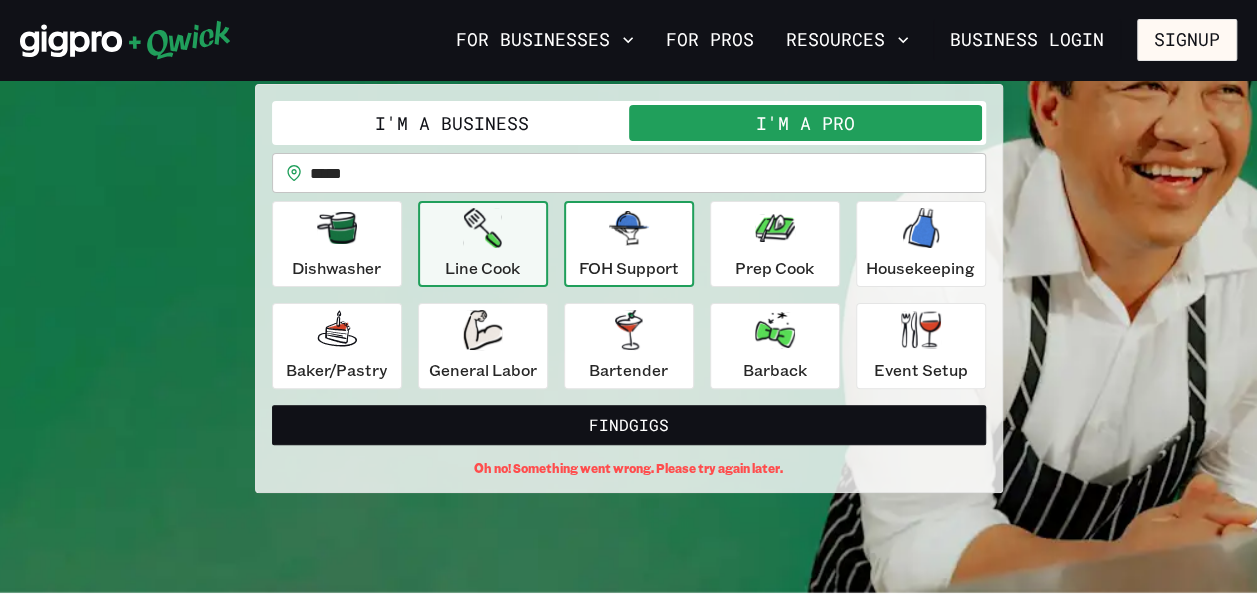 click 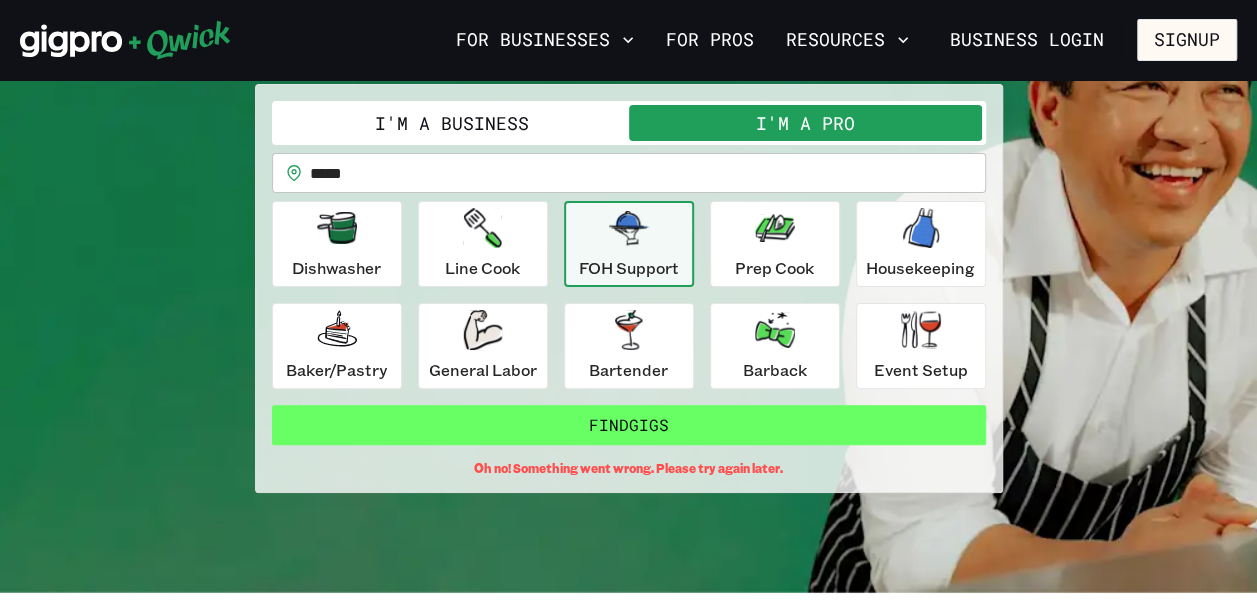 click on "Find  Gigs" at bounding box center (629, 425) 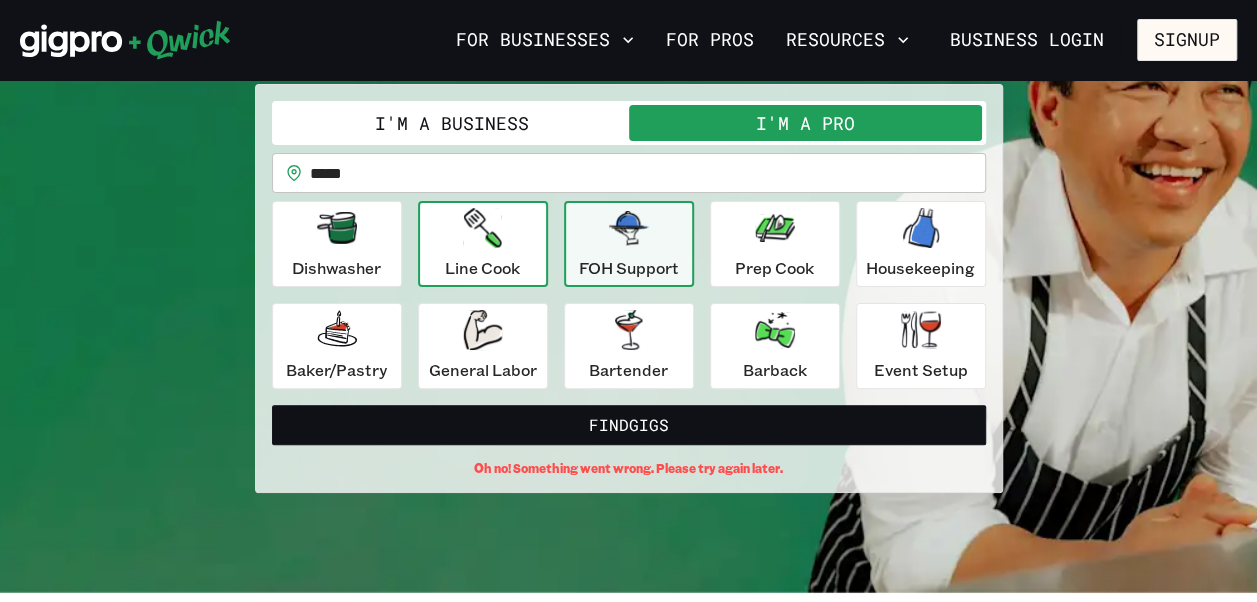 click on "Line Cook" at bounding box center (483, 244) 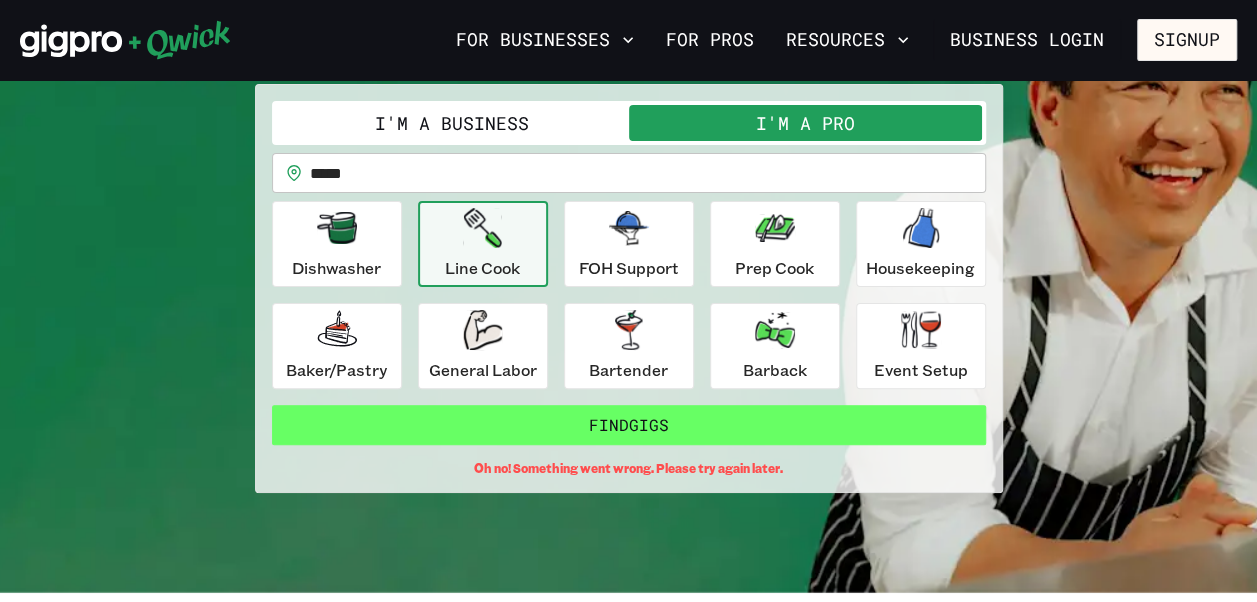 click on "Find  Gigs" at bounding box center (629, 425) 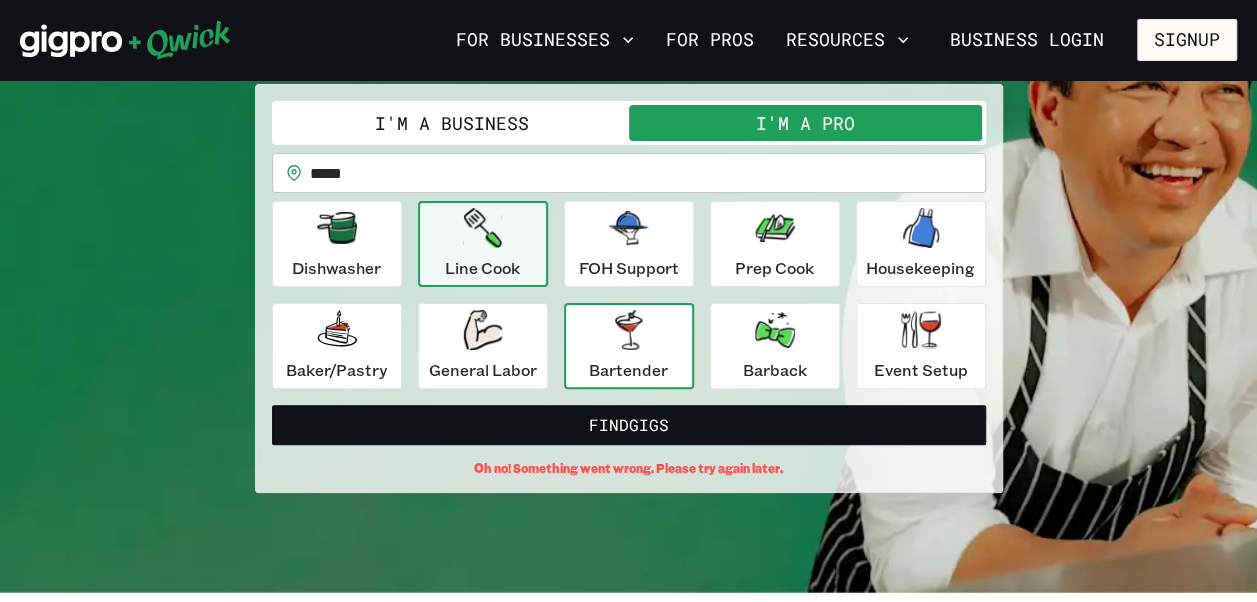 click 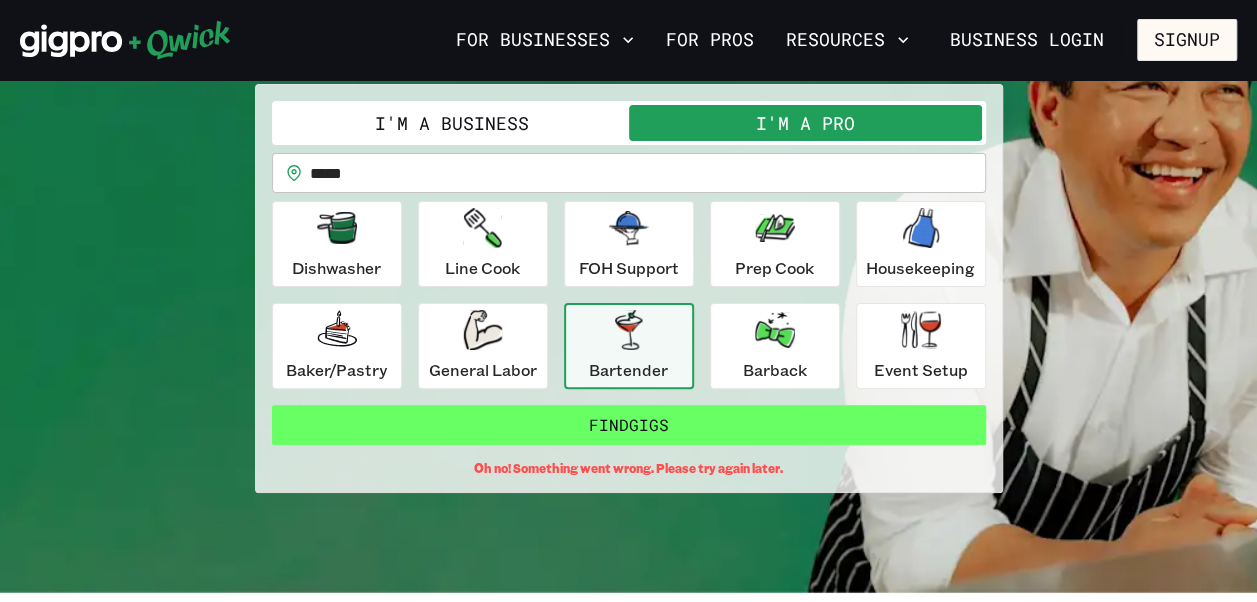 click on "Find  Gigs" at bounding box center [629, 425] 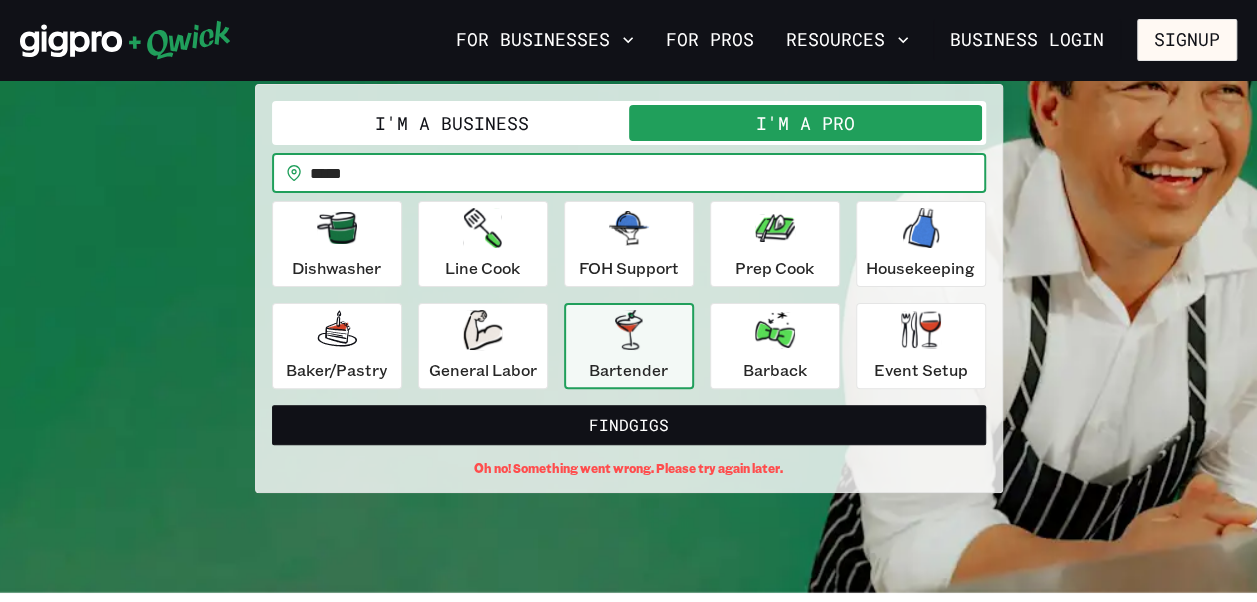 click on "*****" at bounding box center [648, 173] 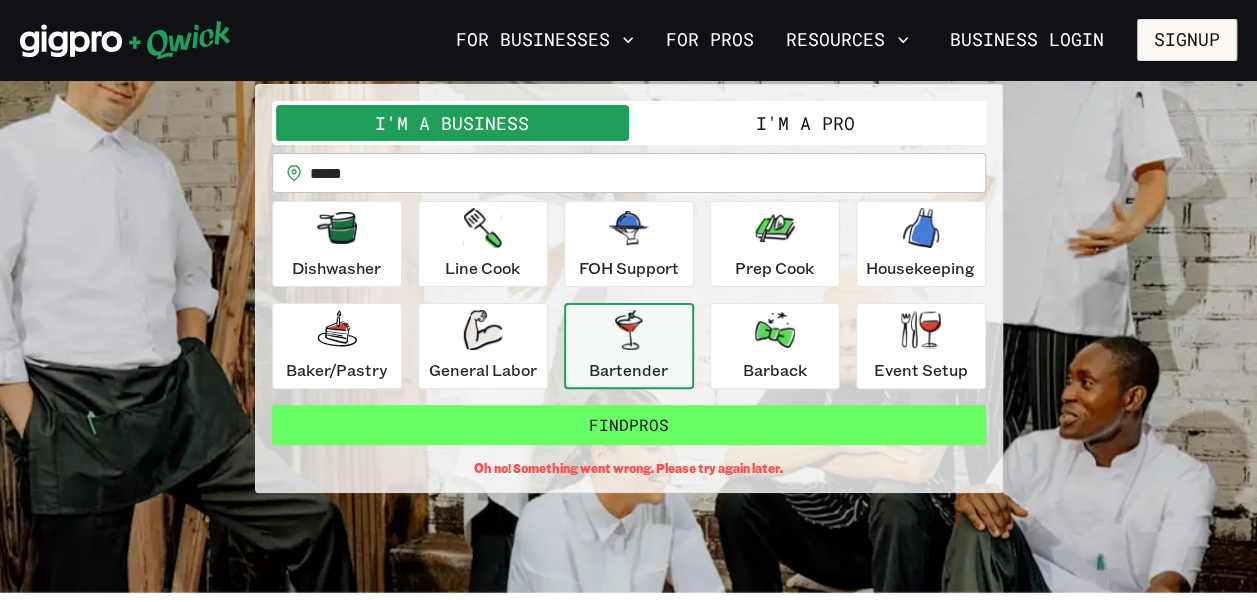 click on "Find  Pros" at bounding box center [629, 425] 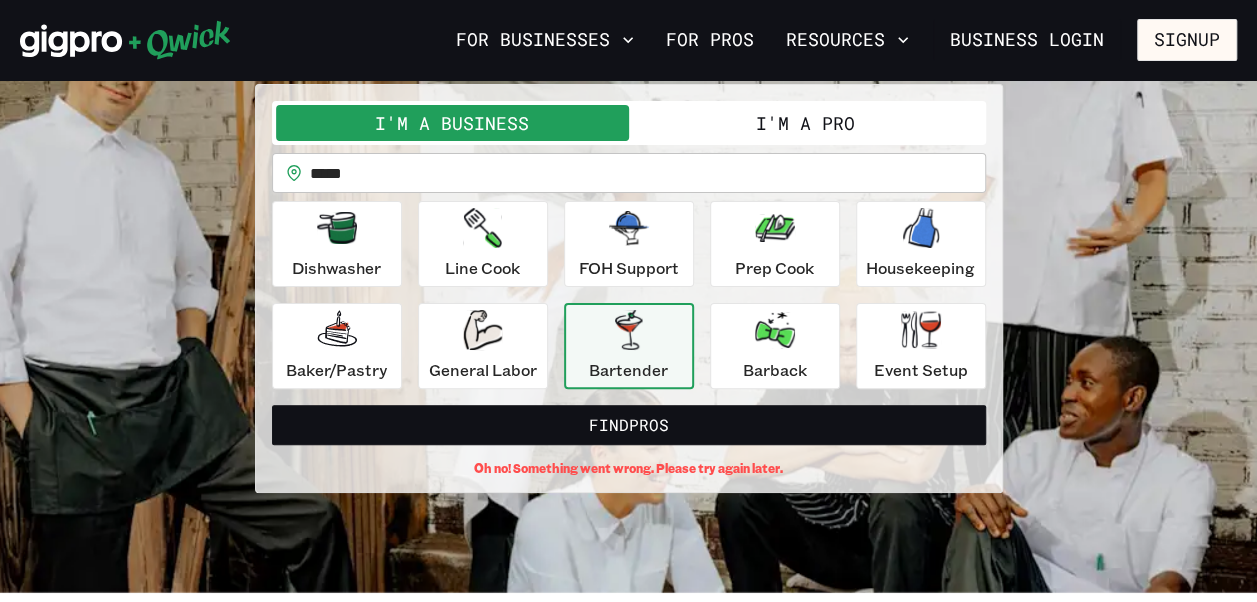 click on "I'm a Pro" at bounding box center (805, 123) 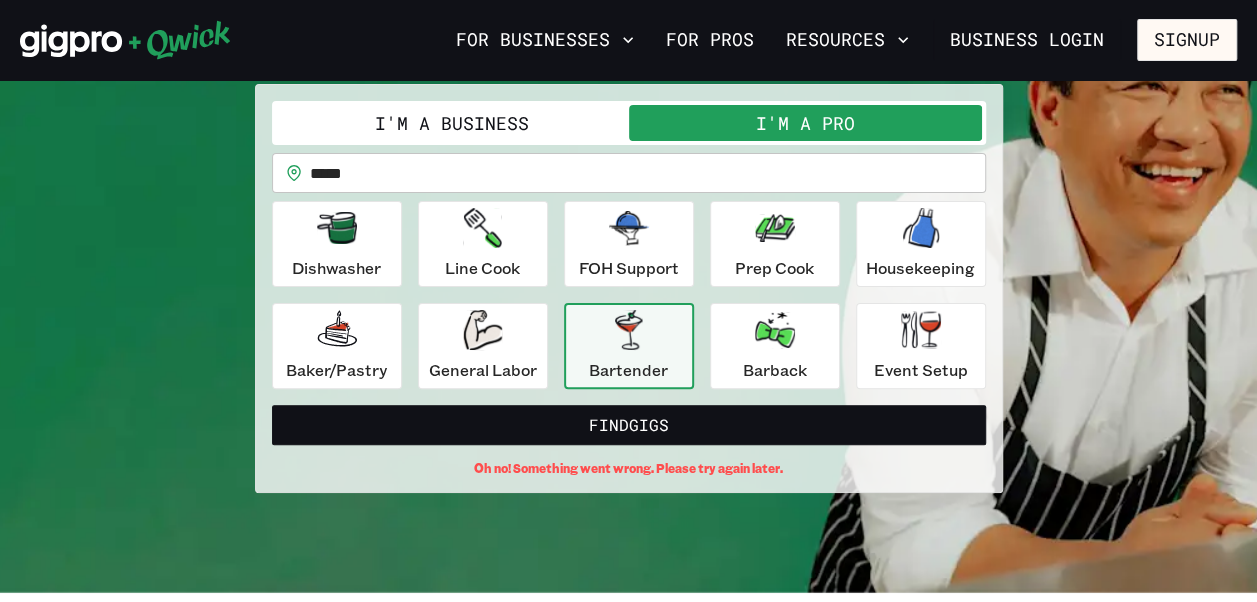 click on "*****" at bounding box center [648, 173] 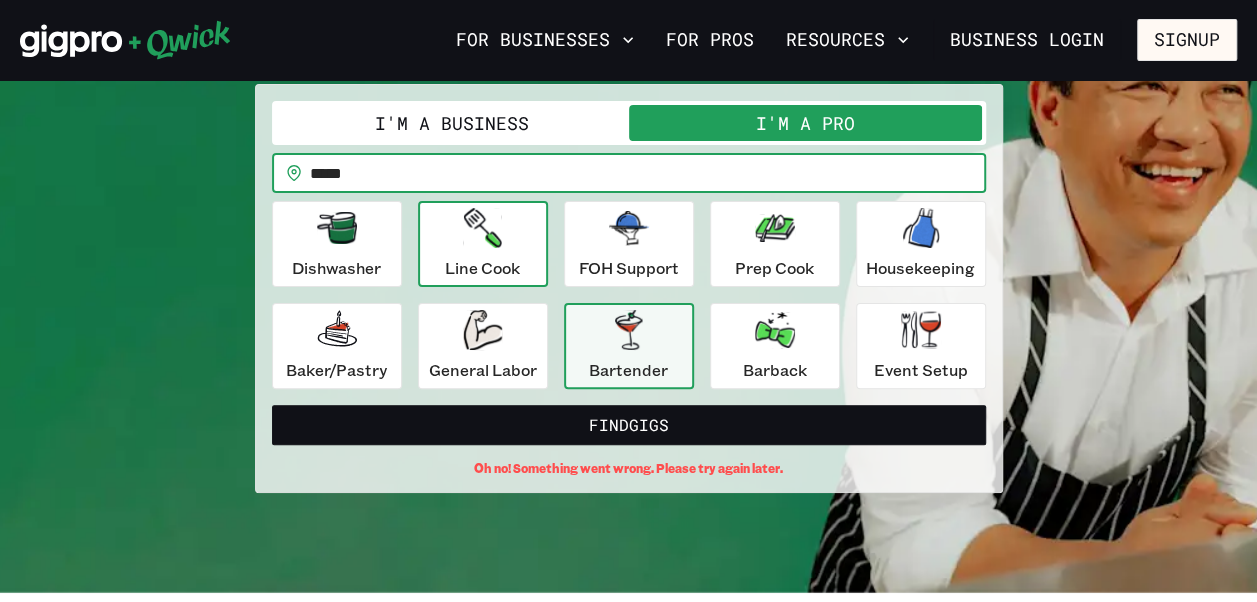 drag, startPoint x: 526, startPoint y: 180, endPoint x: 443, endPoint y: 200, distance: 85.37564 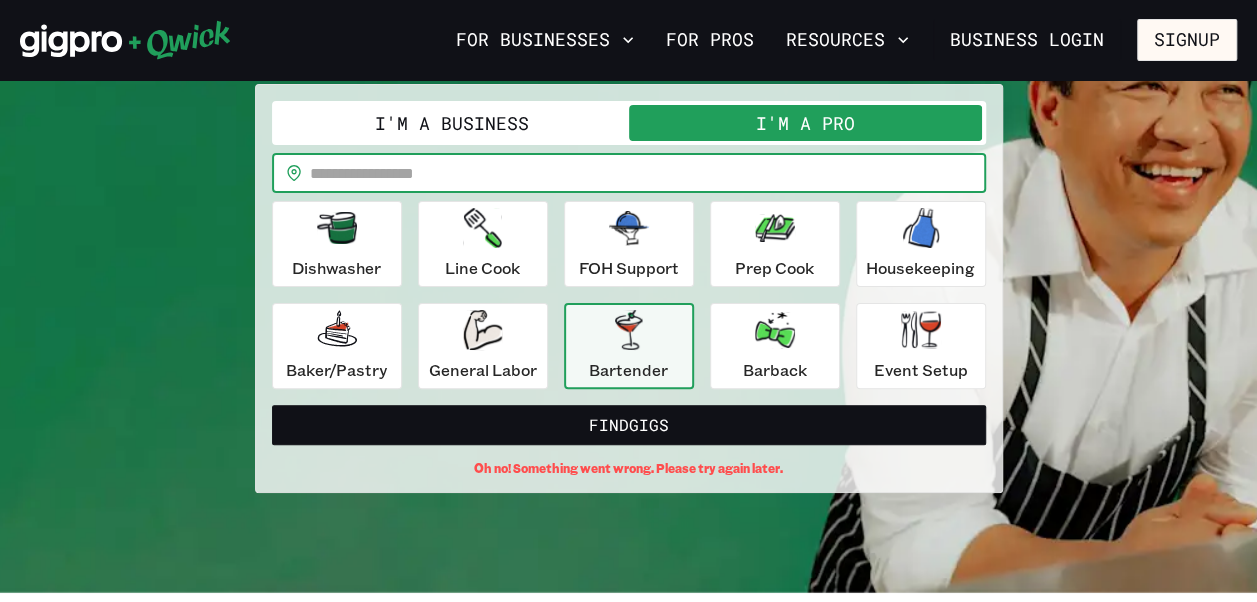 click at bounding box center (648, 173) 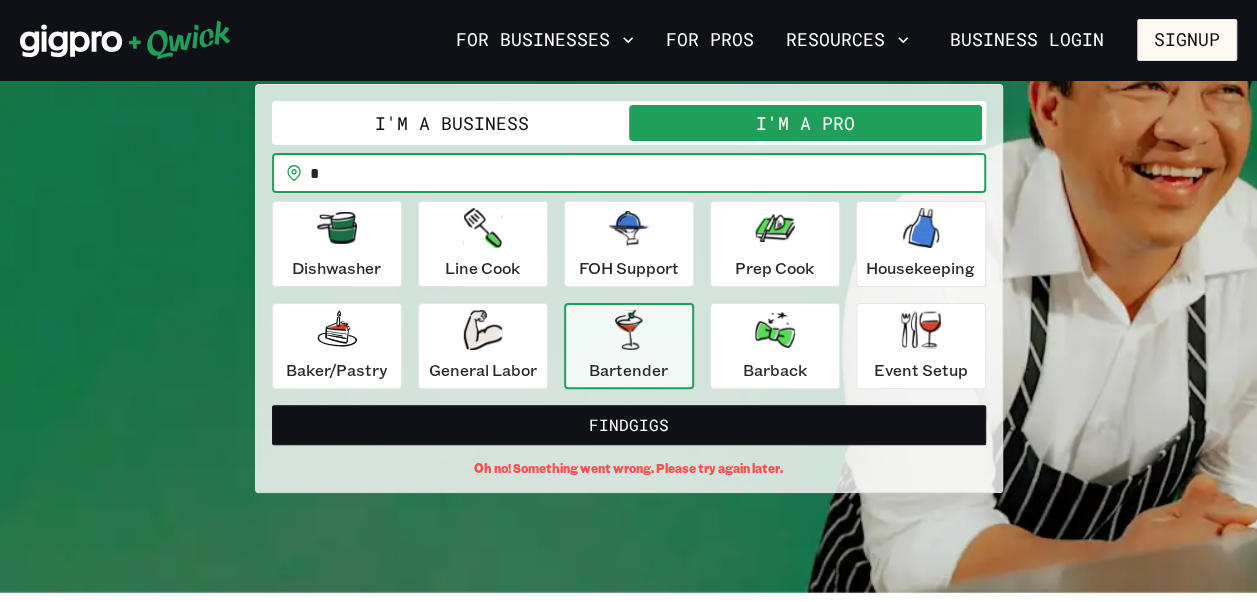 type on "*****" 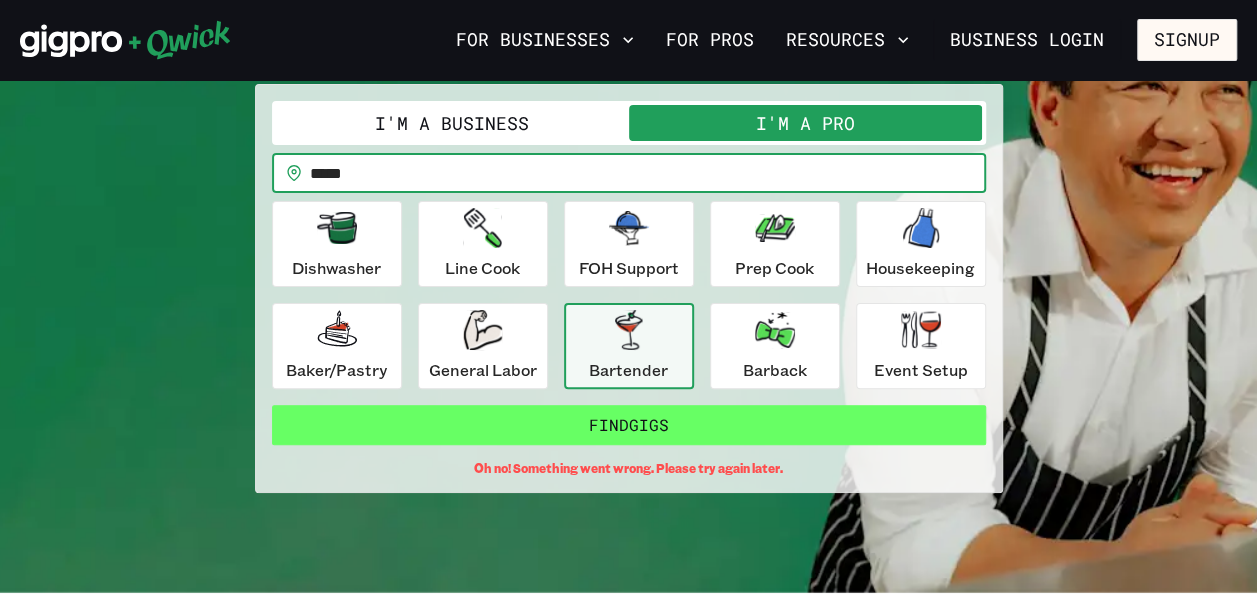 click on "Find  Gigs" at bounding box center (629, 425) 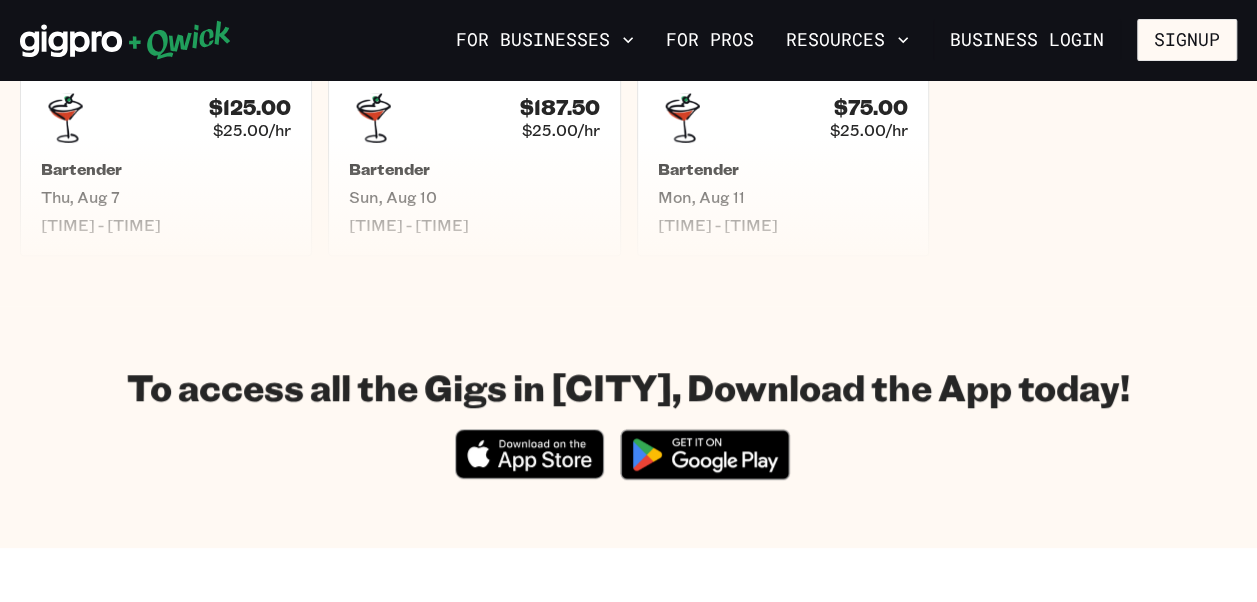 scroll, scrollTop: 578, scrollLeft: 0, axis: vertical 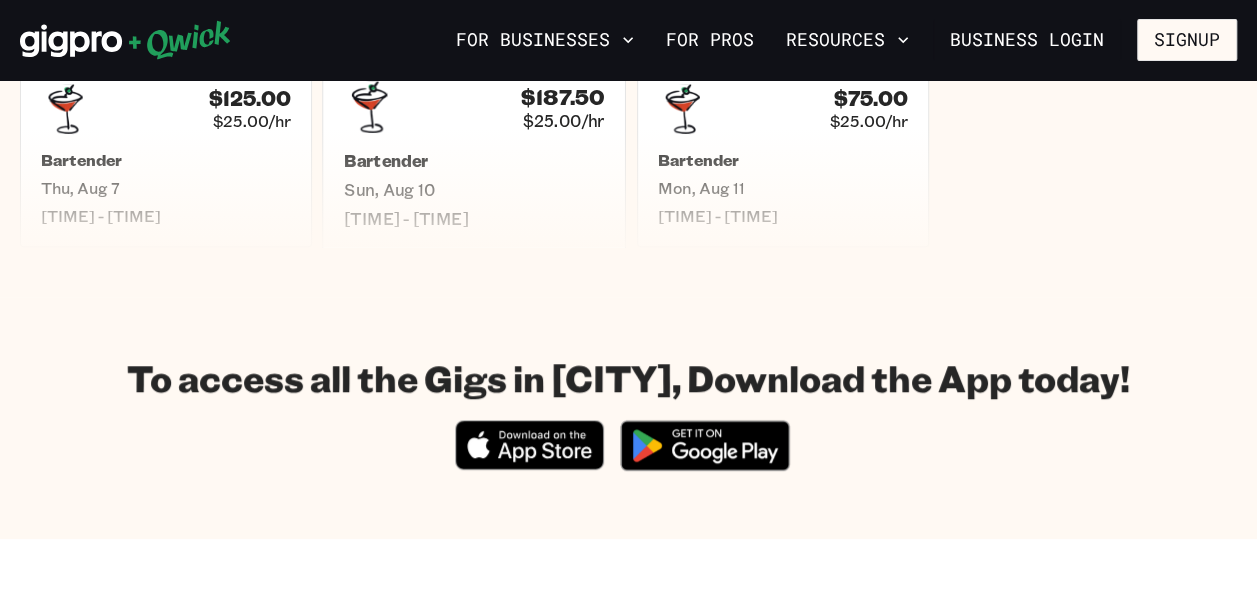 click on "[TIME] - [TIME]" at bounding box center [474, 218] 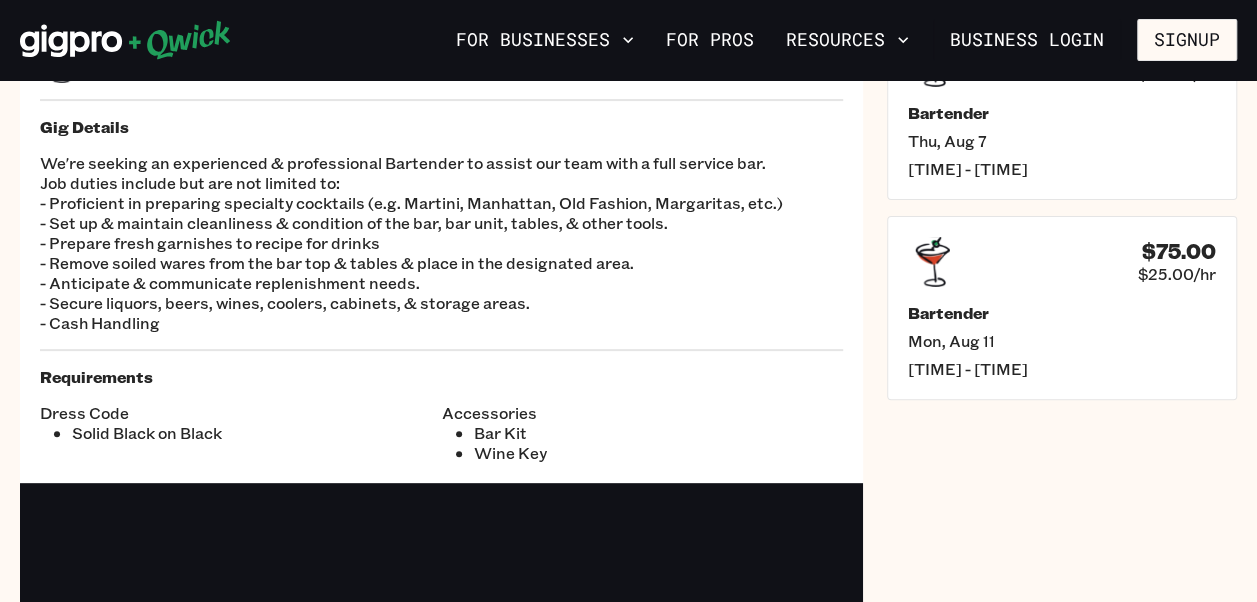 scroll, scrollTop: 227, scrollLeft: 0, axis: vertical 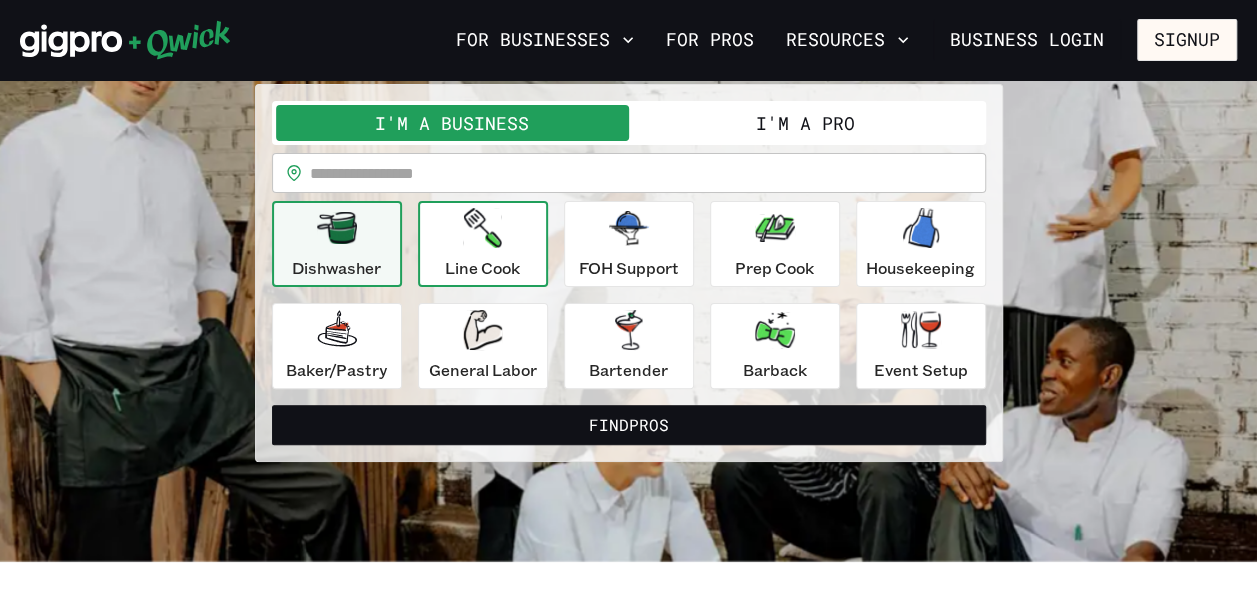 click on "Line Cook" at bounding box center [482, 244] 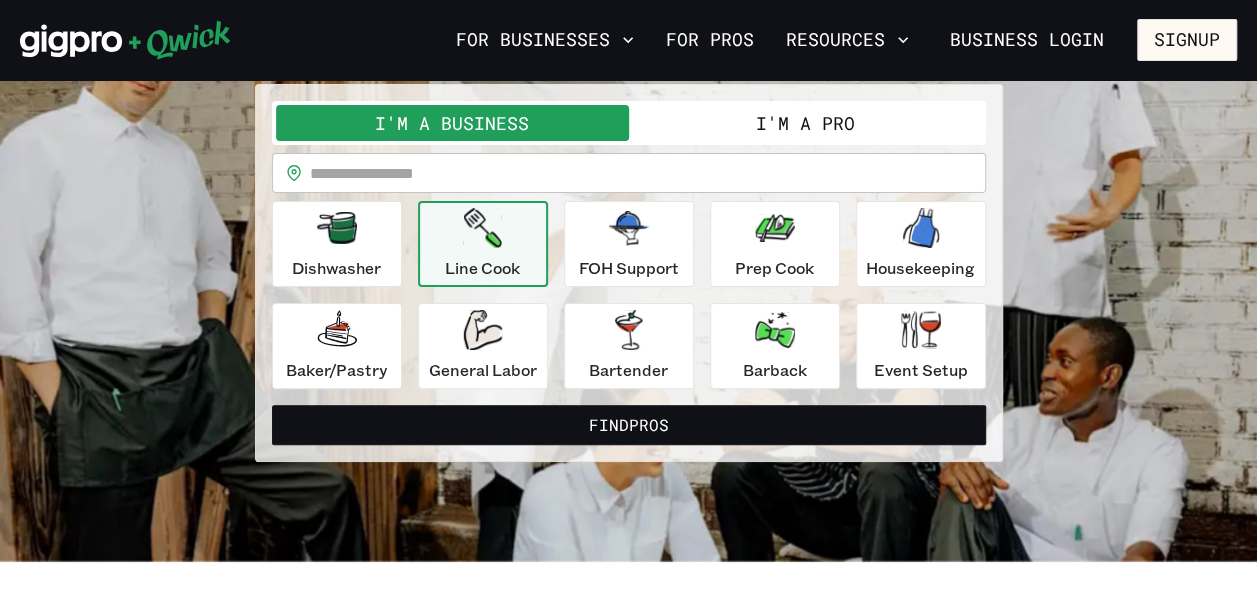 click on "I'm a Pro" at bounding box center [805, 123] 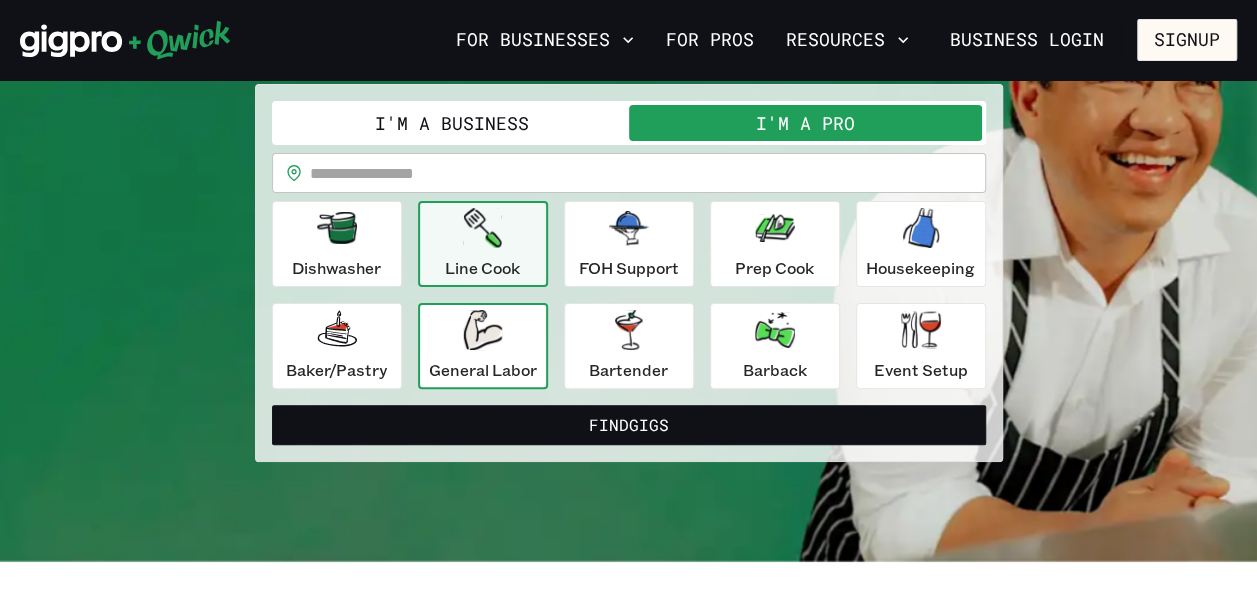click on "General Labor" at bounding box center [483, 370] 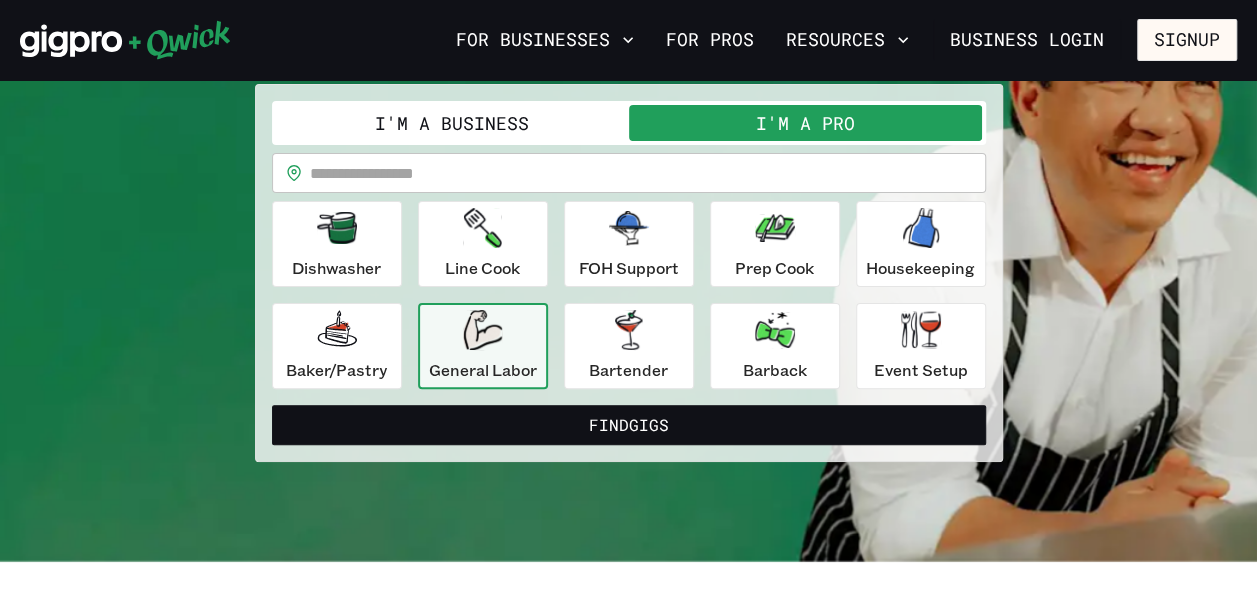 click at bounding box center [648, 173] 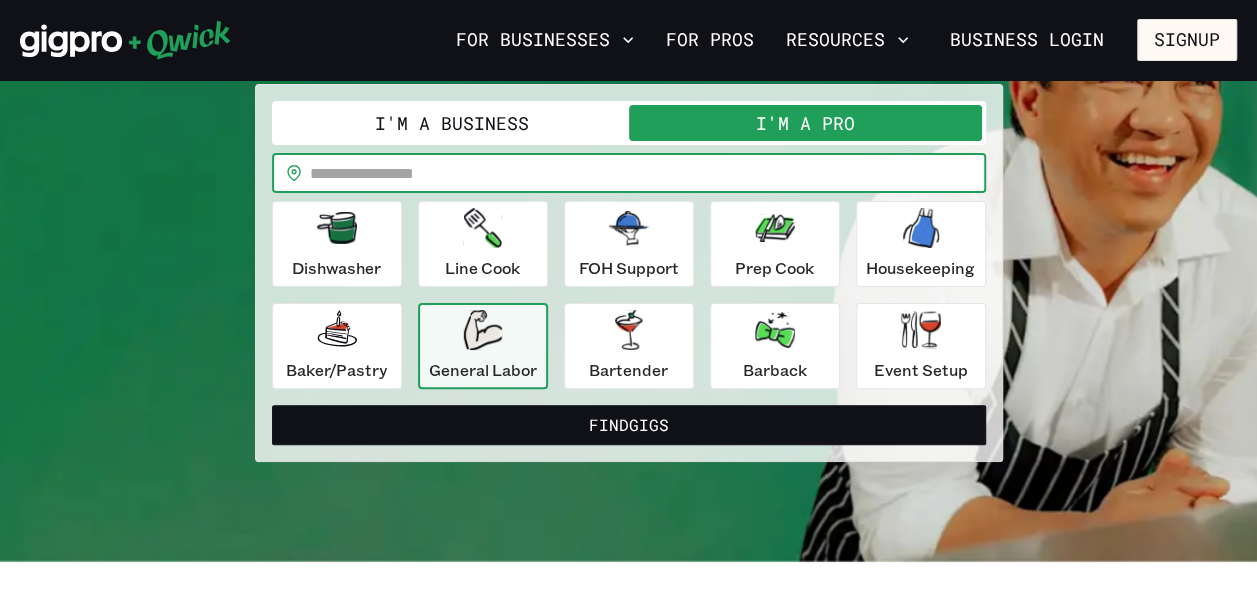 type on "*****" 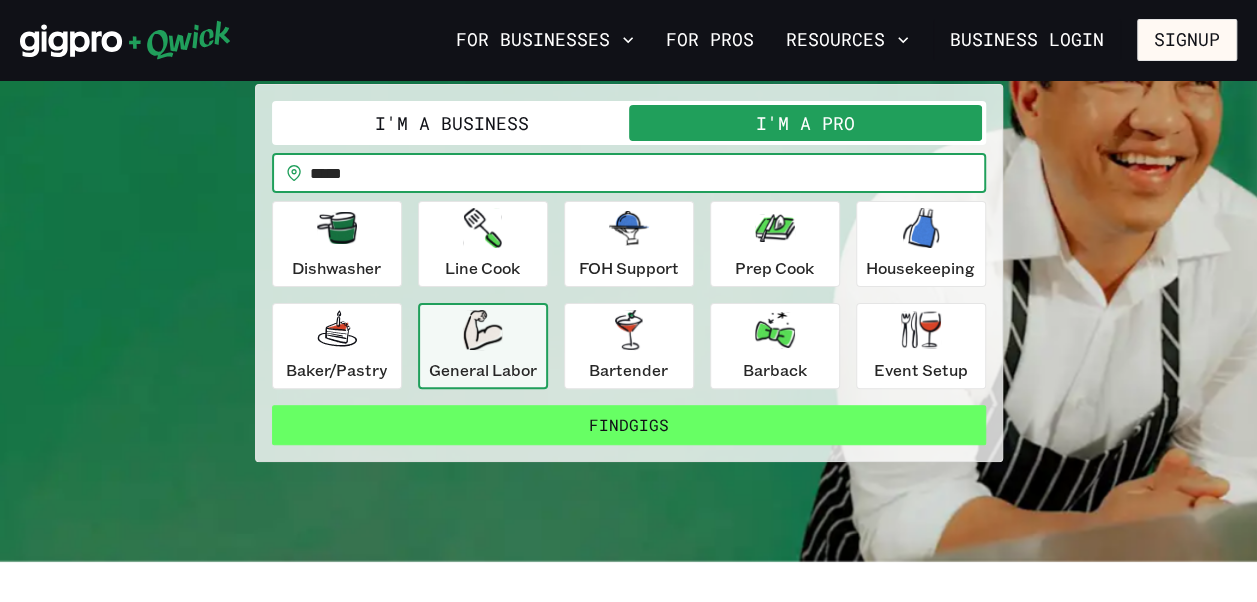 click on "Find  Gigs" at bounding box center (629, 425) 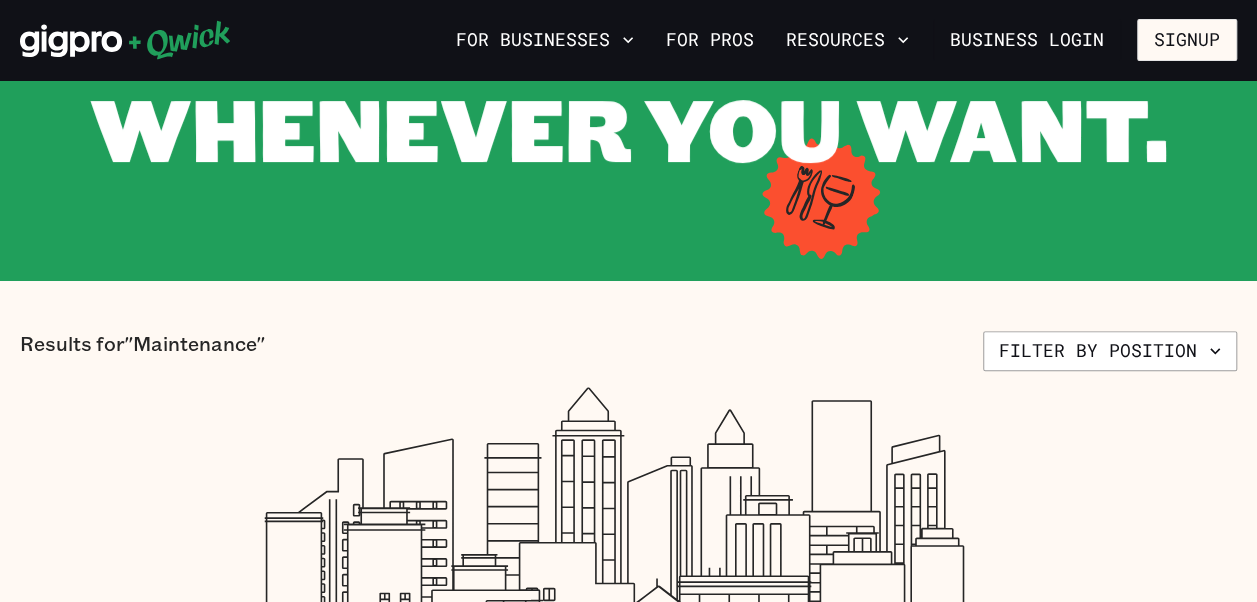 scroll, scrollTop: 191, scrollLeft: 0, axis: vertical 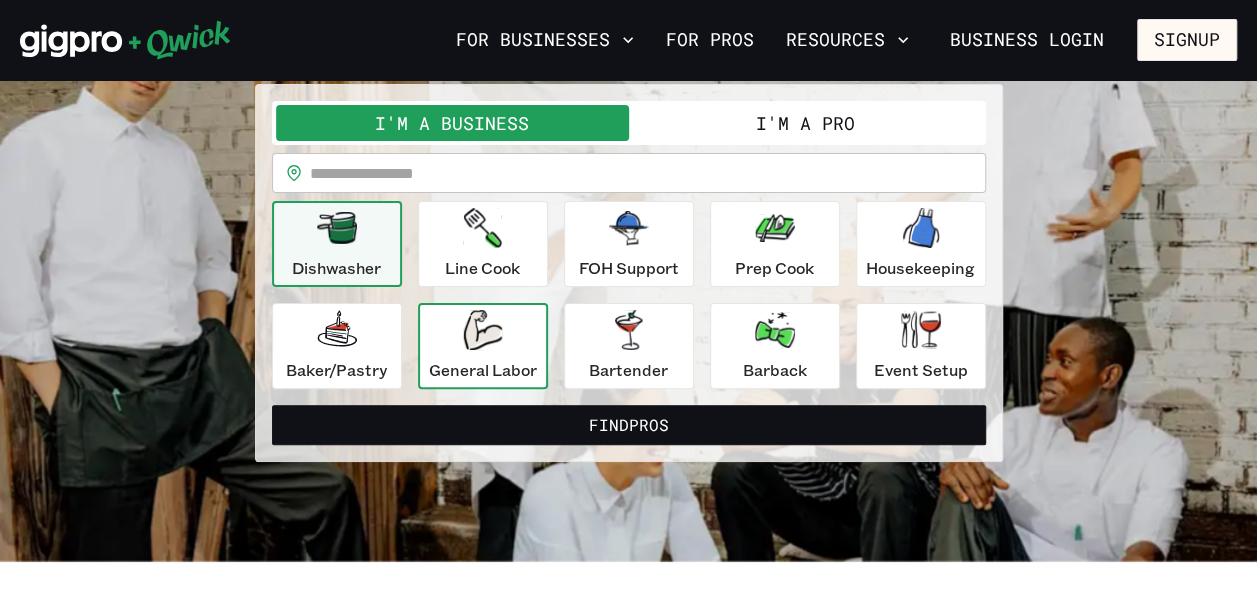 click on "General Labor" at bounding box center (483, 346) 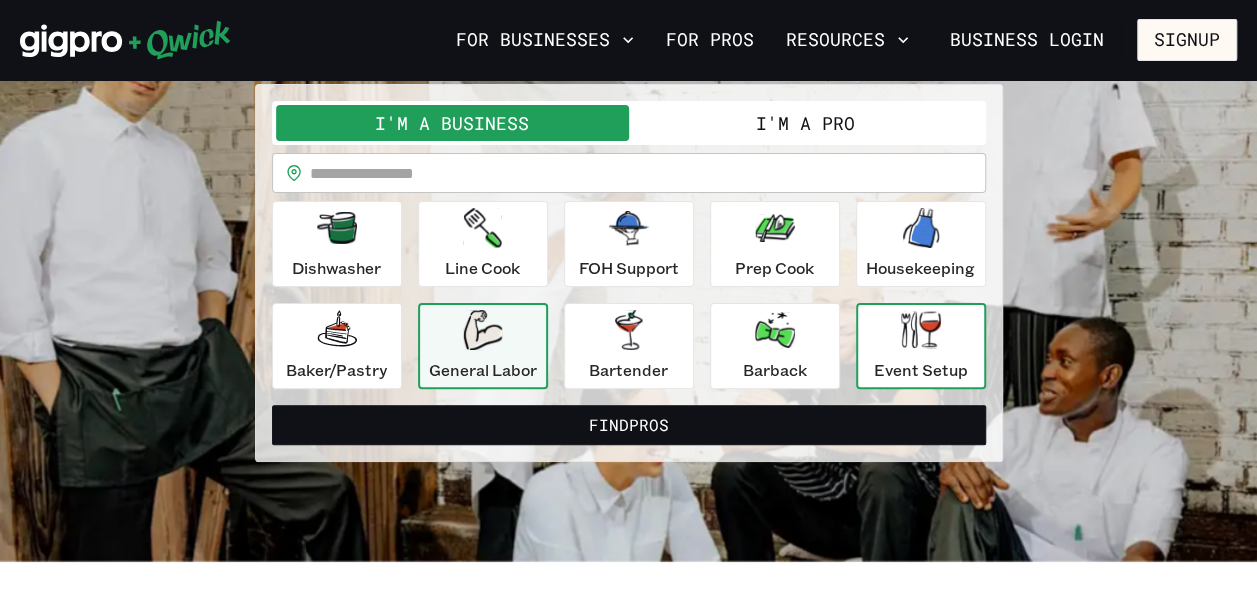 click 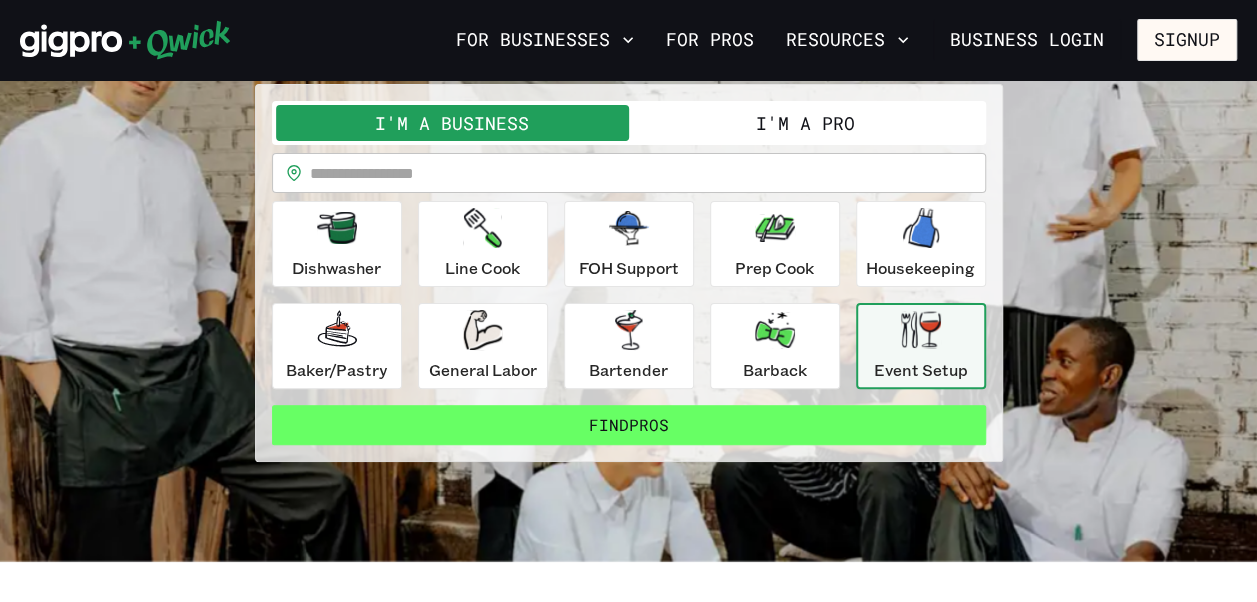 click on "Find  Pros" at bounding box center [629, 425] 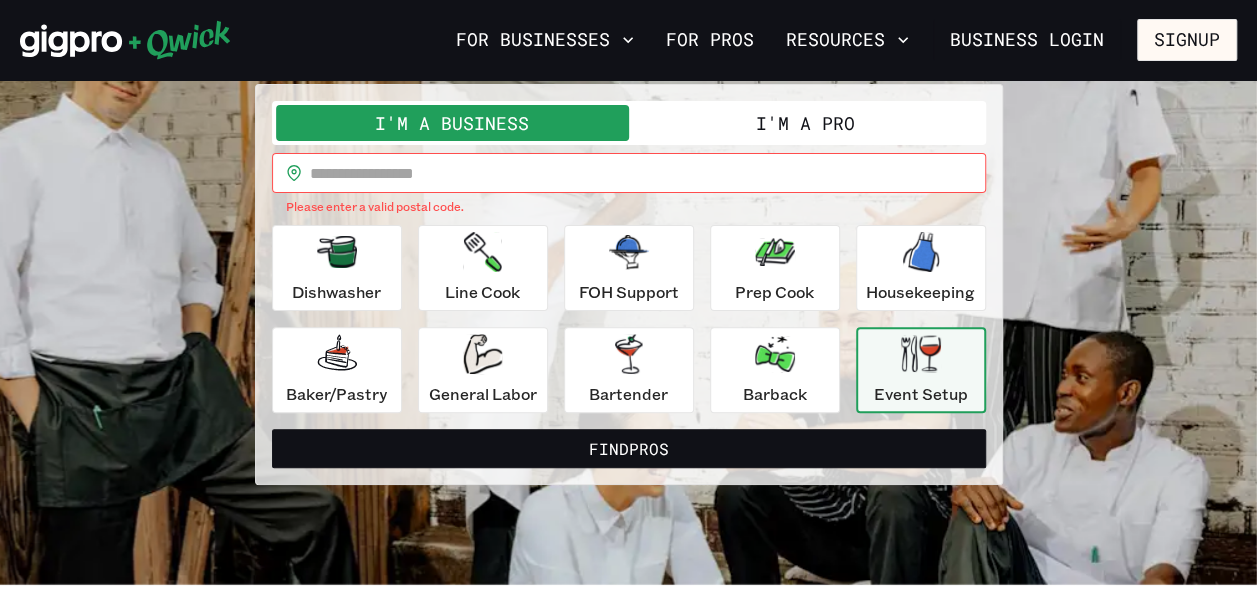 click at bounding box center [648, 173] 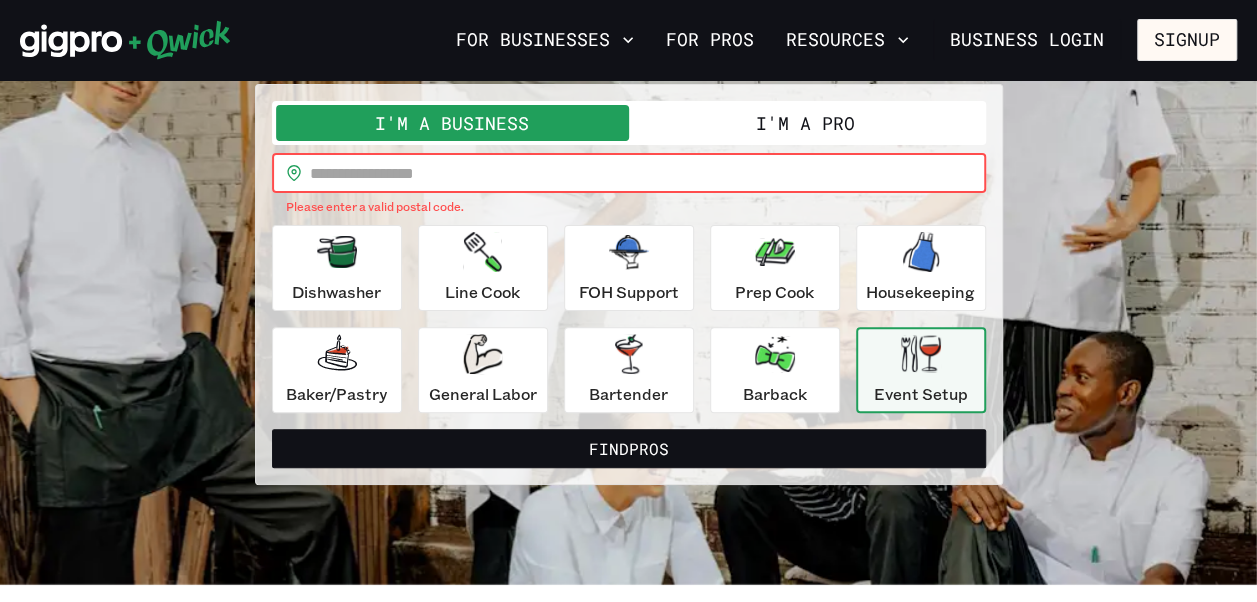 type on "*****" 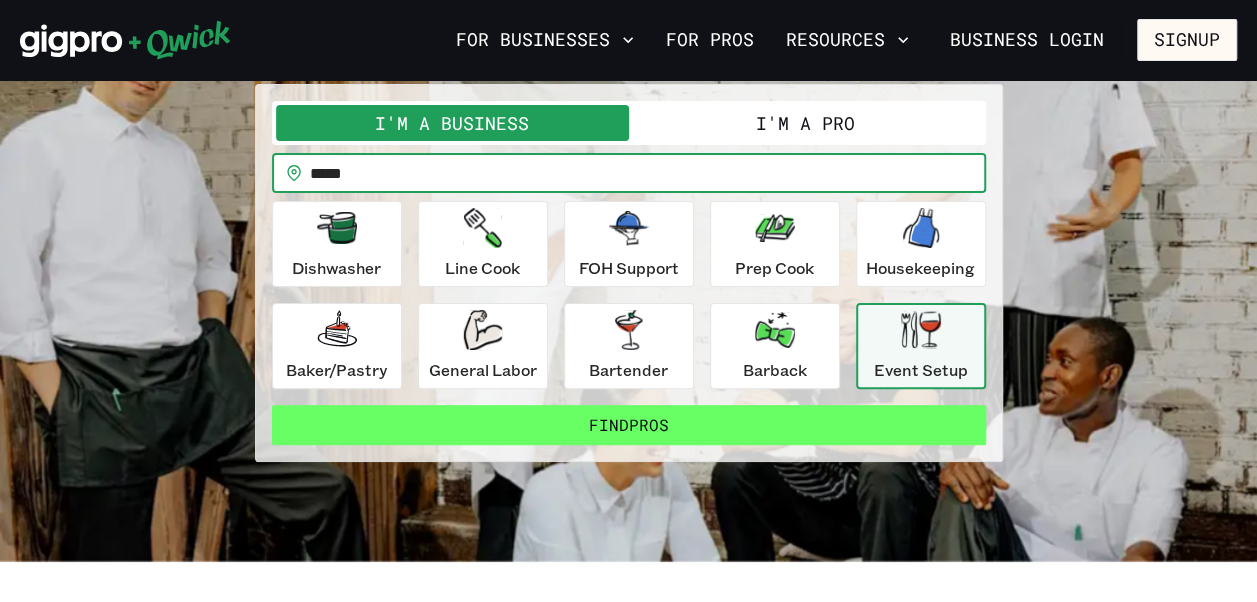 click on "Find  Pros" at bounding box center (629, 425) 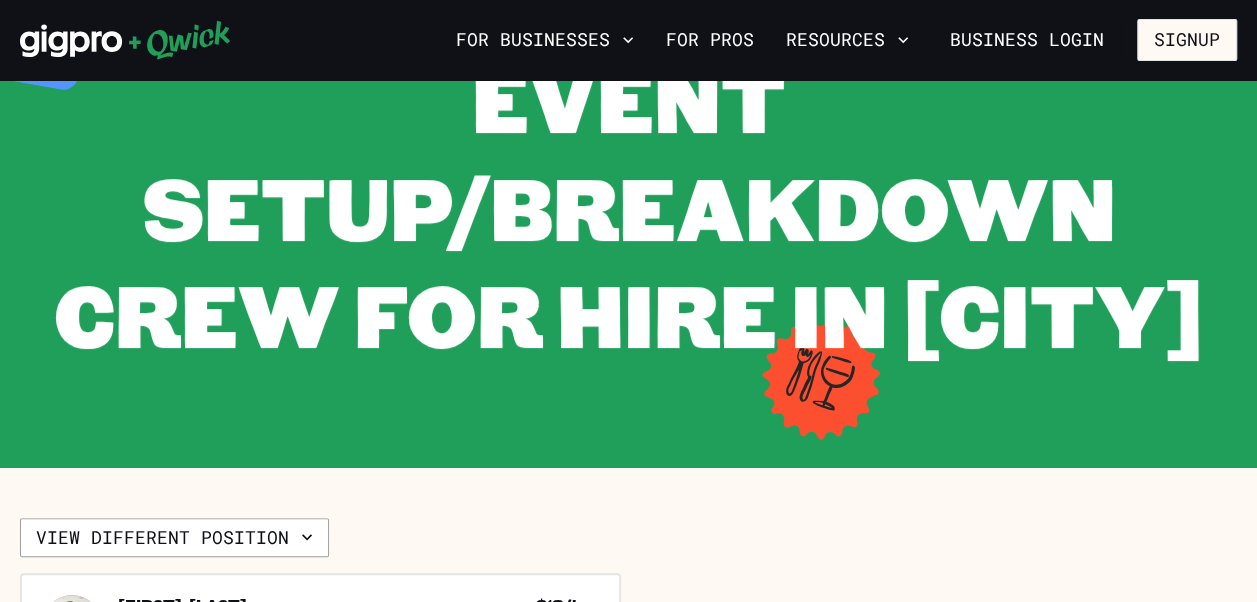 scroll, scrollTop: 140, scrollLeft: 0, axis: vertical 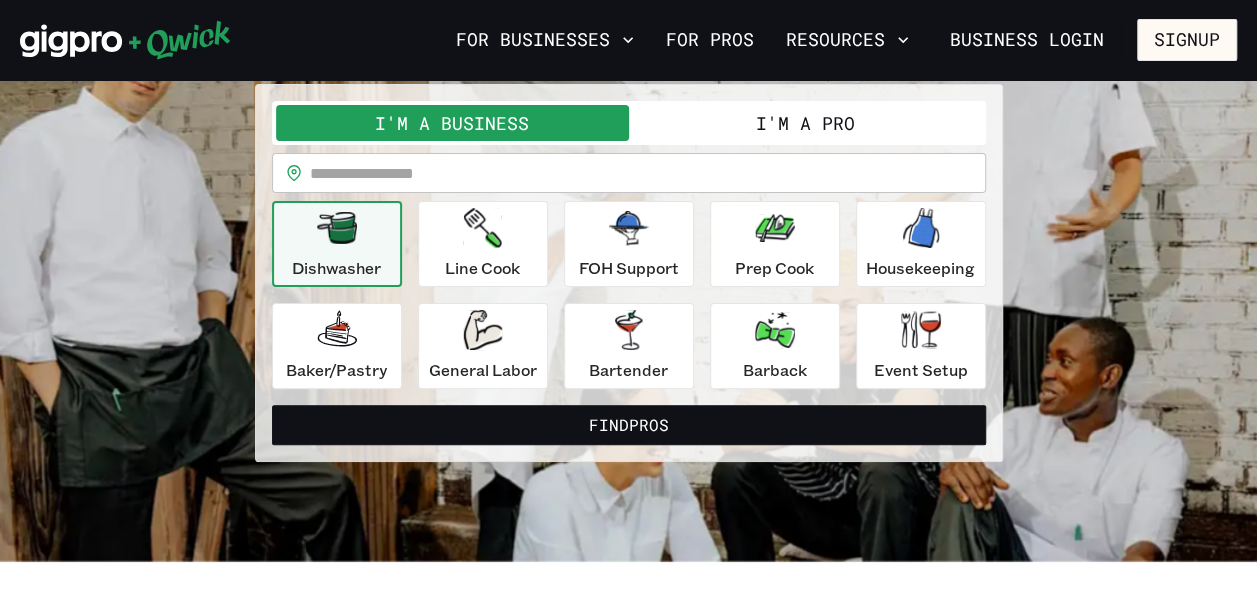 click on "I'm a Pro" at bounding box center (805, 123) 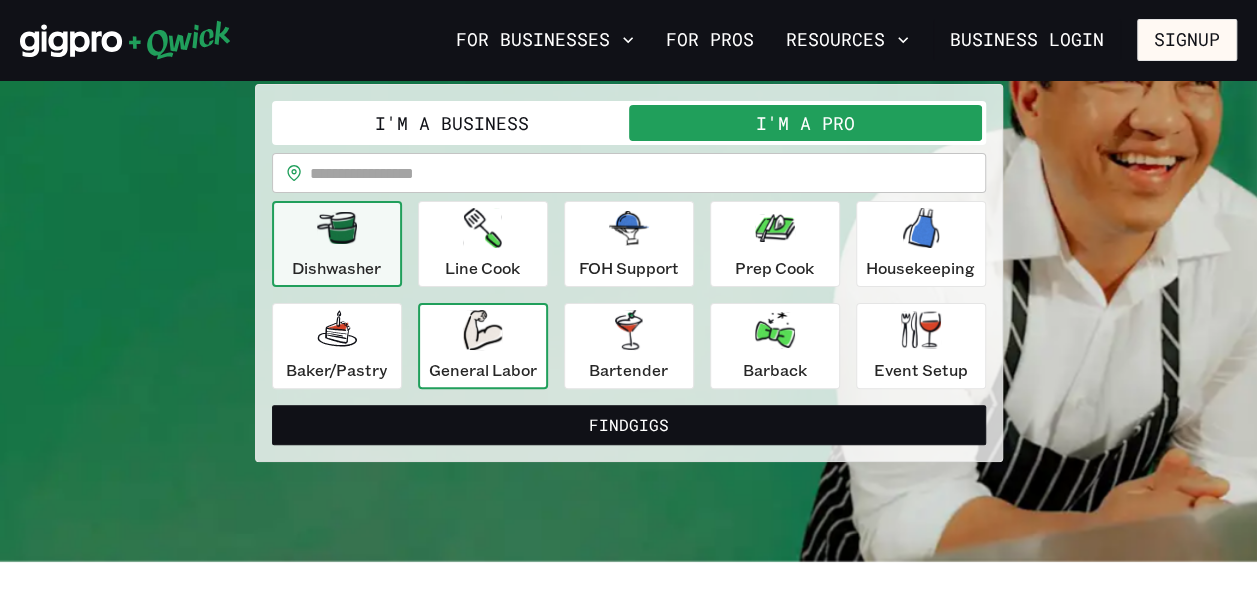 click 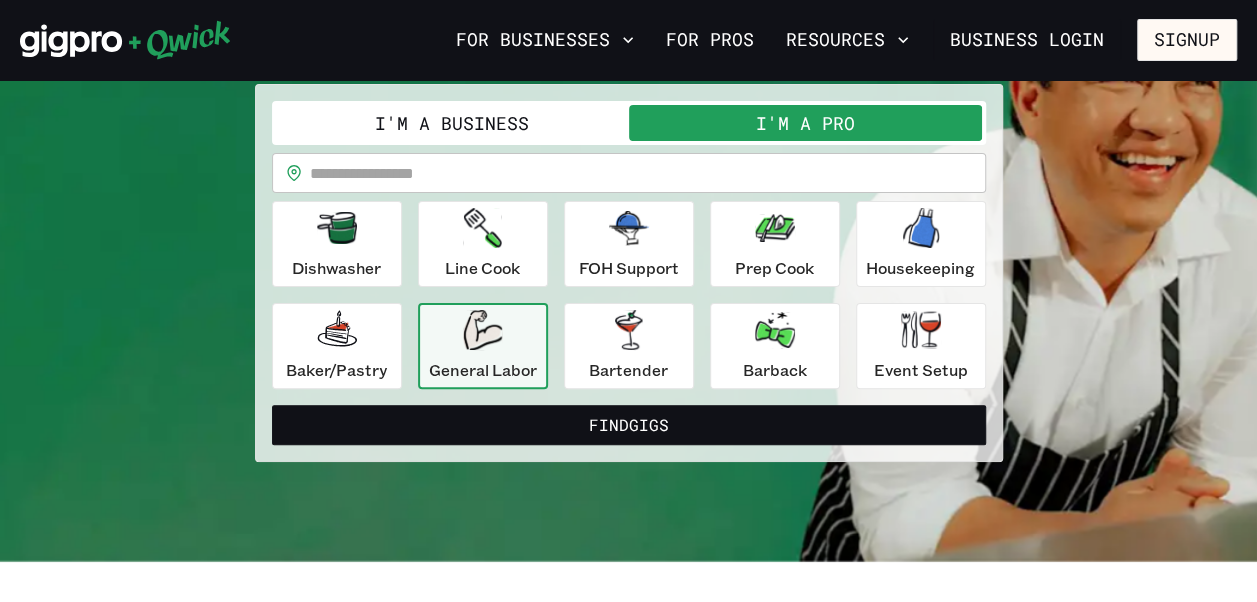 click at bounding box center [648, 173] 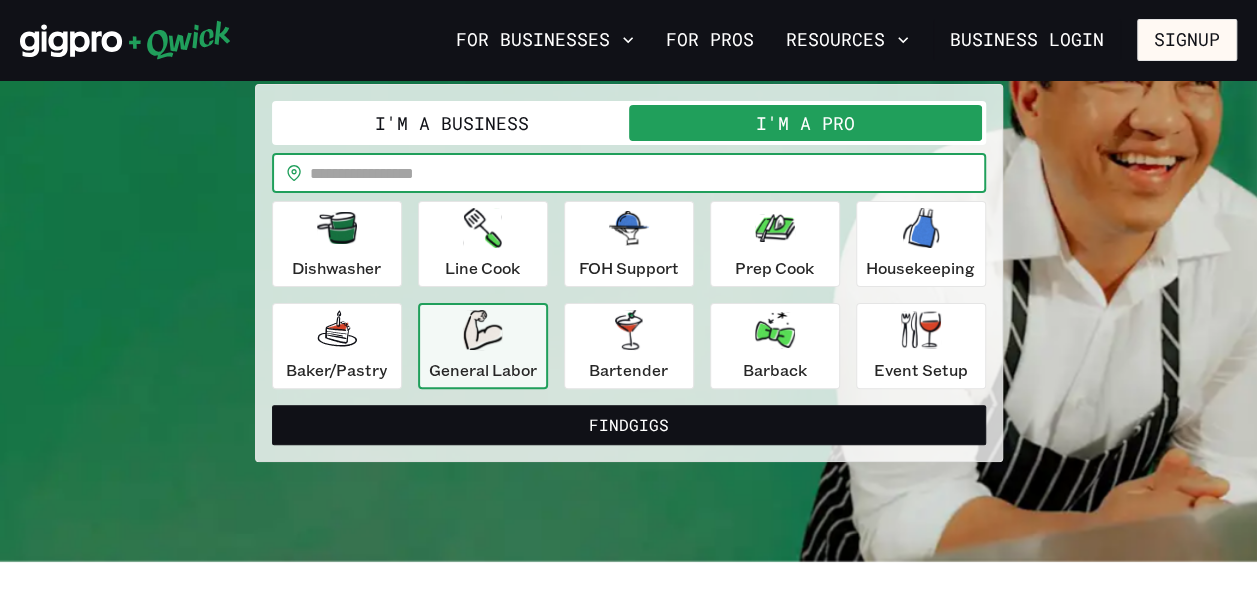type on "*****" 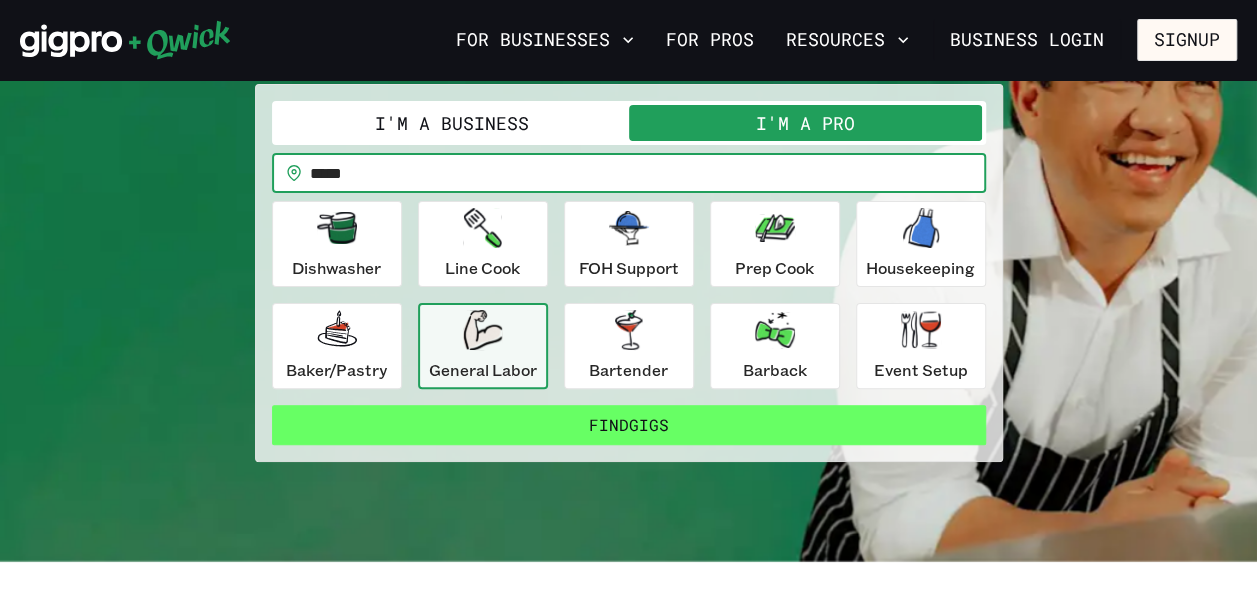 click on "Find  Gigs" at bounding box center [629, 425] 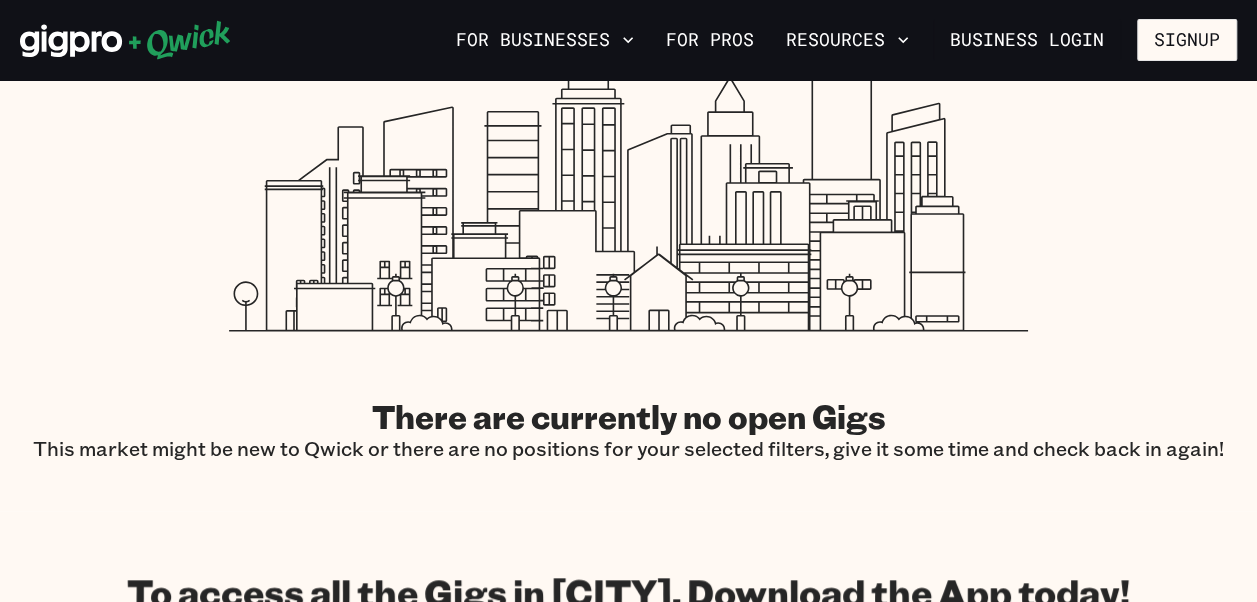 scroll, scrollTop: 585, scrollLeft: 0, axis: vertical 